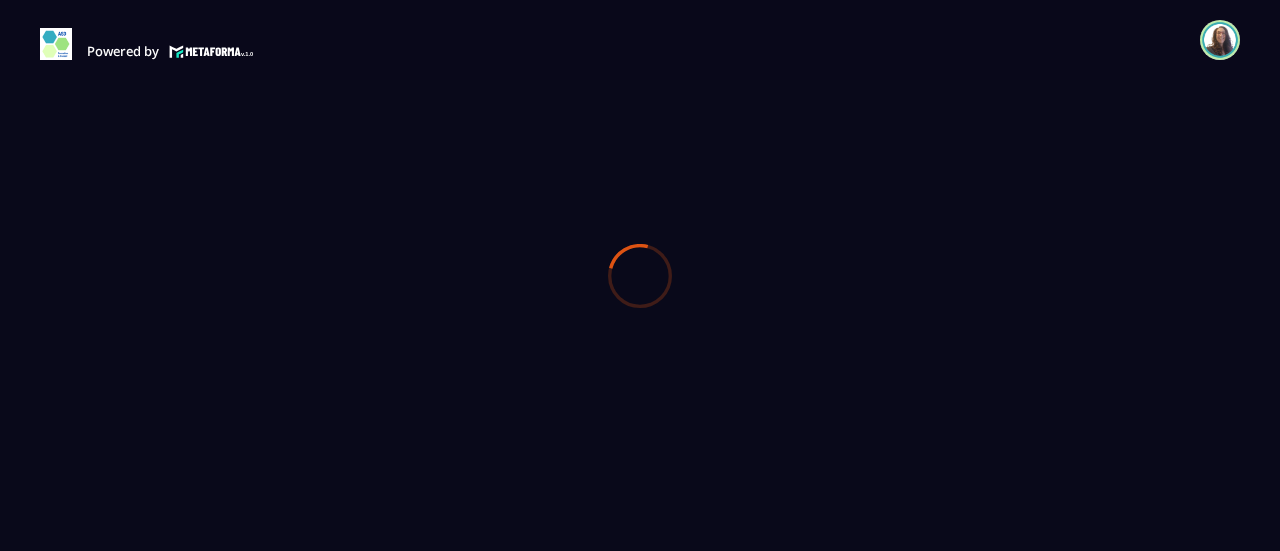 scroll, scrollTop: 0, scrollLeft: 0, axis: both 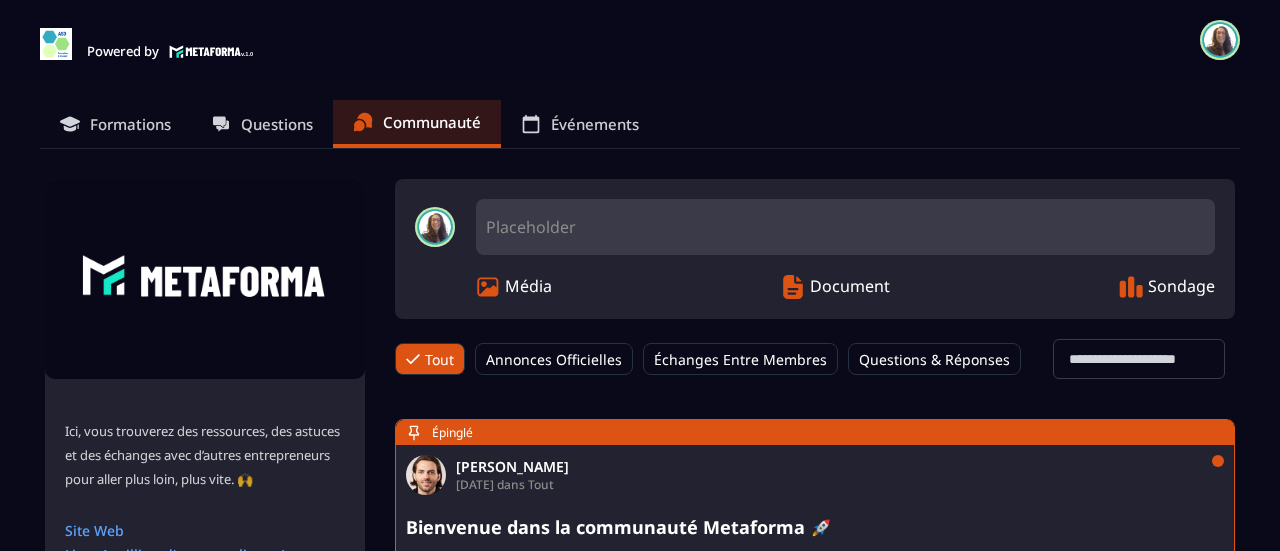 click on "Placeholder" at bounding box center (845, 227) 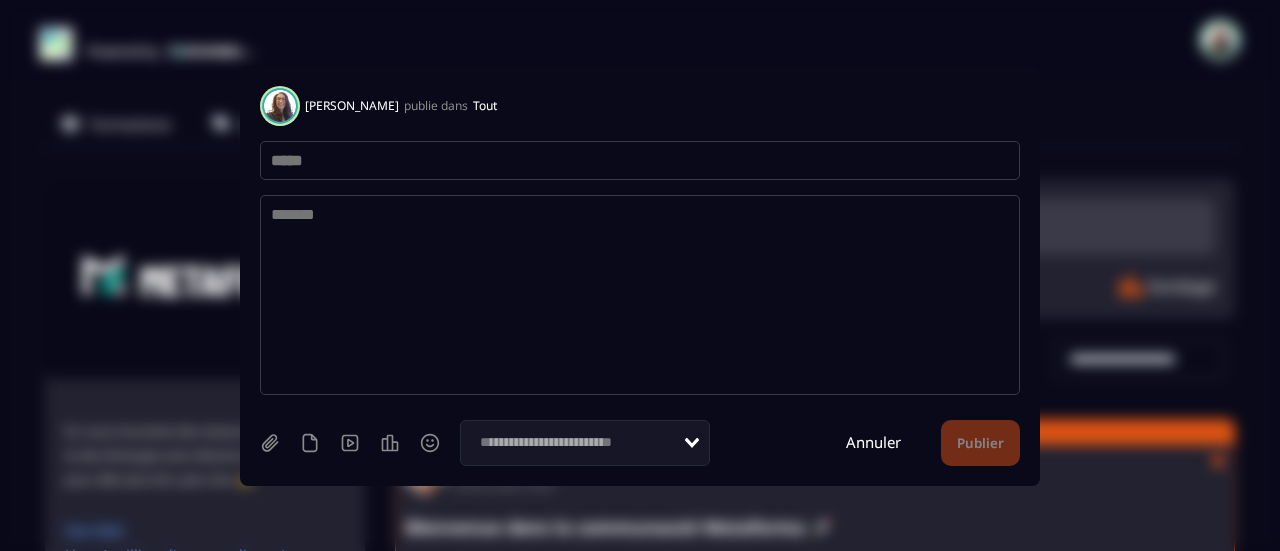 click at bounding box center [640, 160] 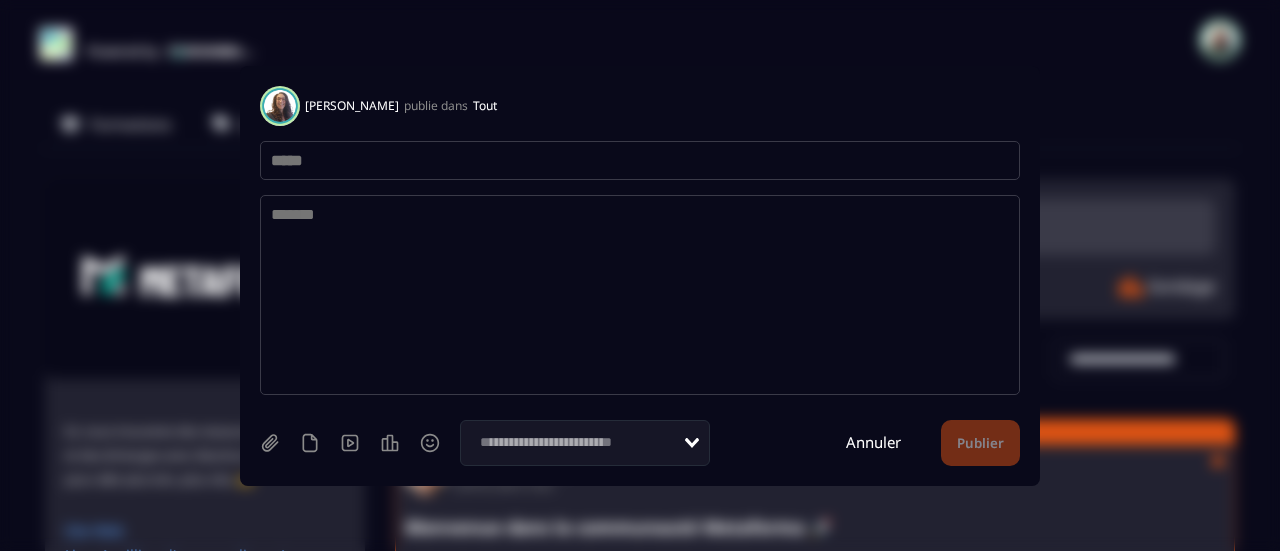click on "Loading..." 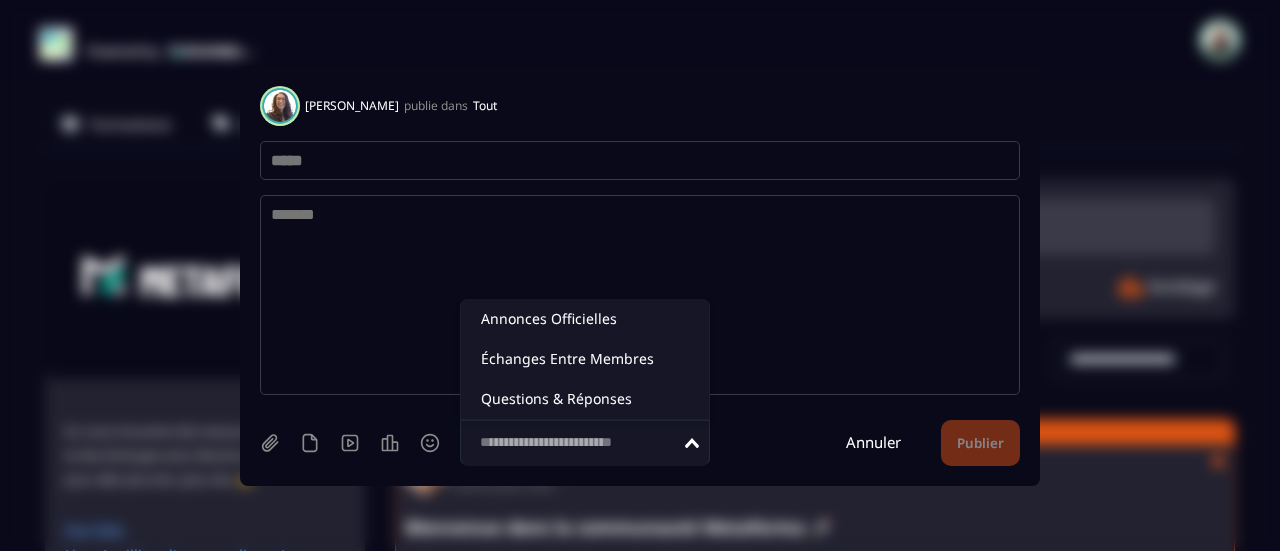 click 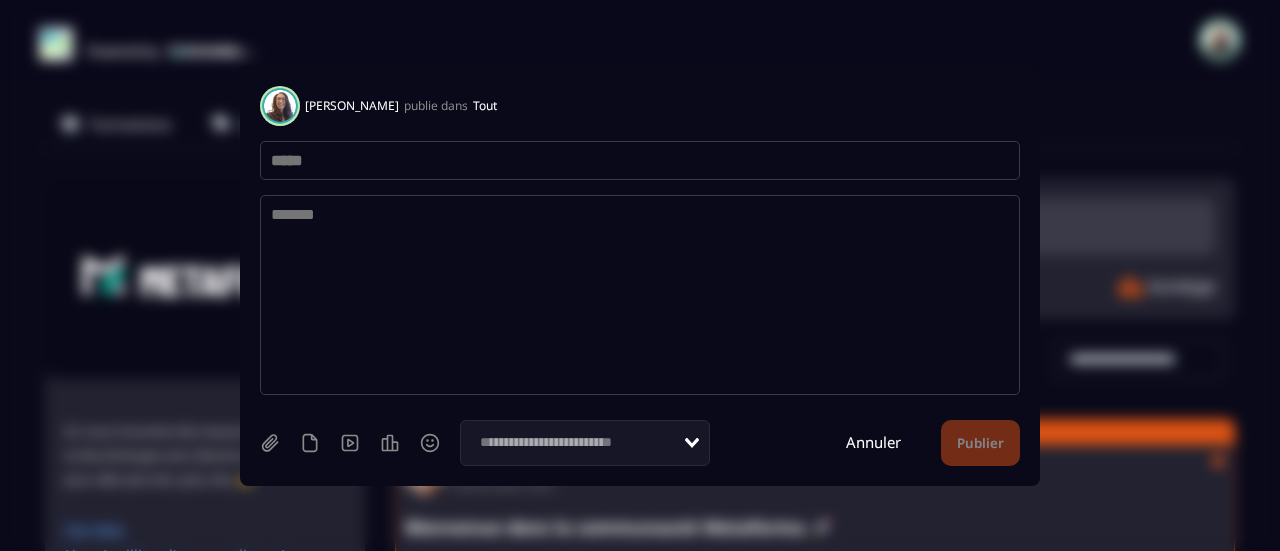click on "Annuler" at bounding box center (873, 442) 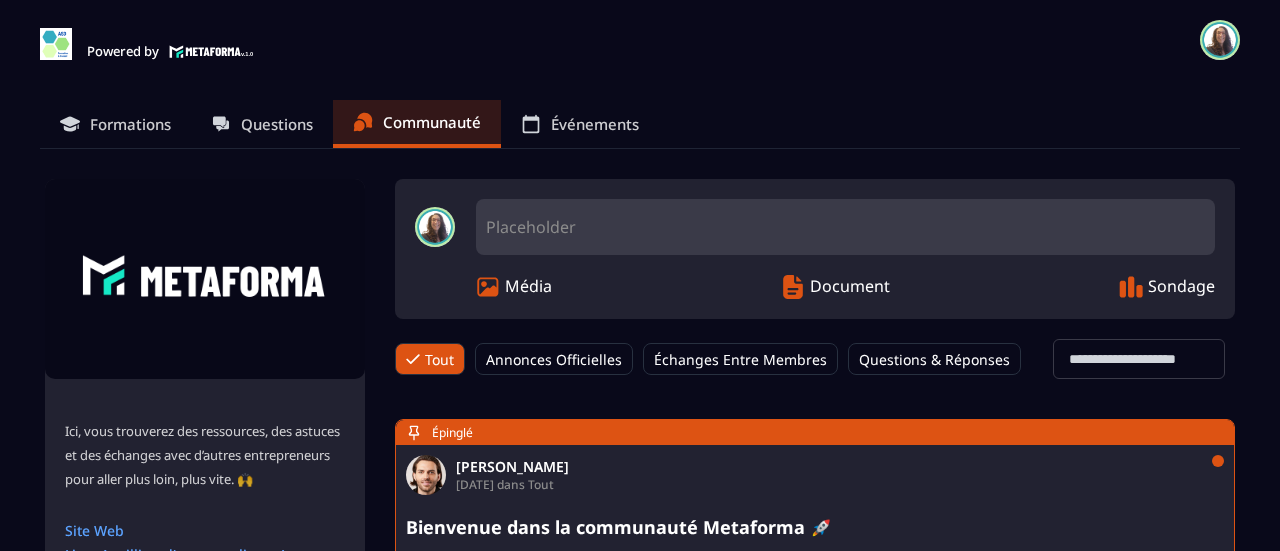 scroll, scrollTop: 0, scrollLeft: 0, axis: both 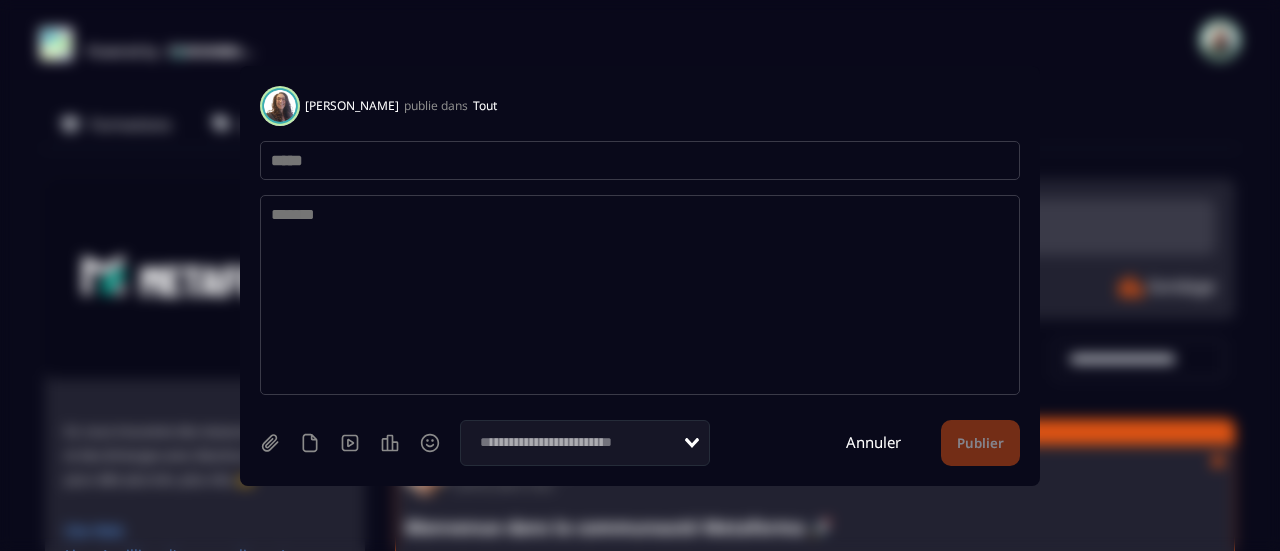 drag, startPoint x: 528, startPoint y: 171, endPoint x: 541, endPoint y: 149, distance: 25.553865 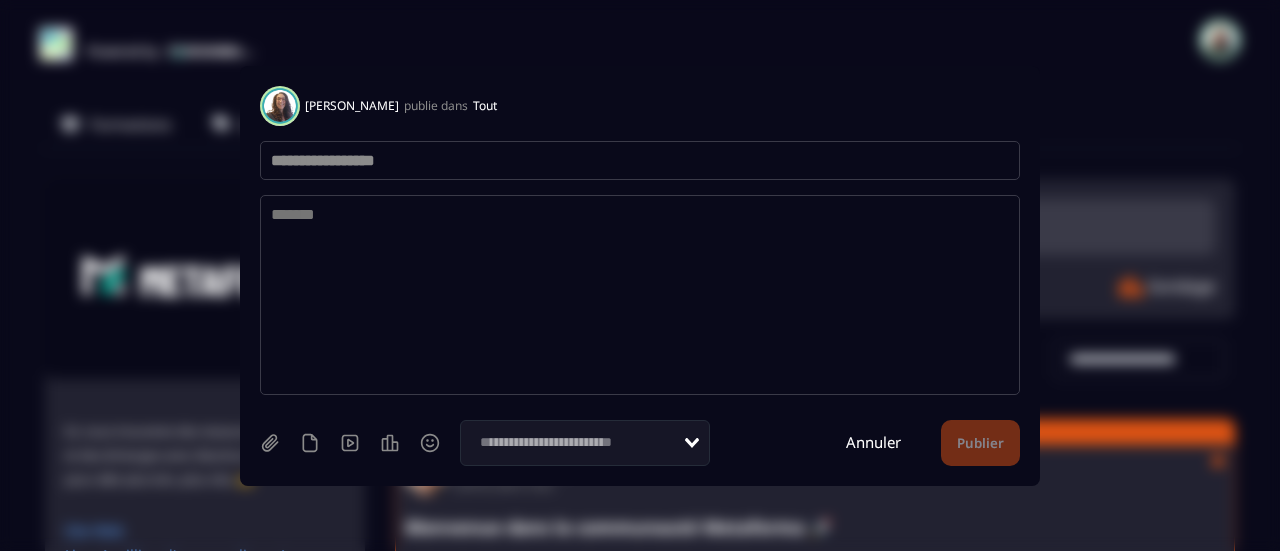 type on "**********" 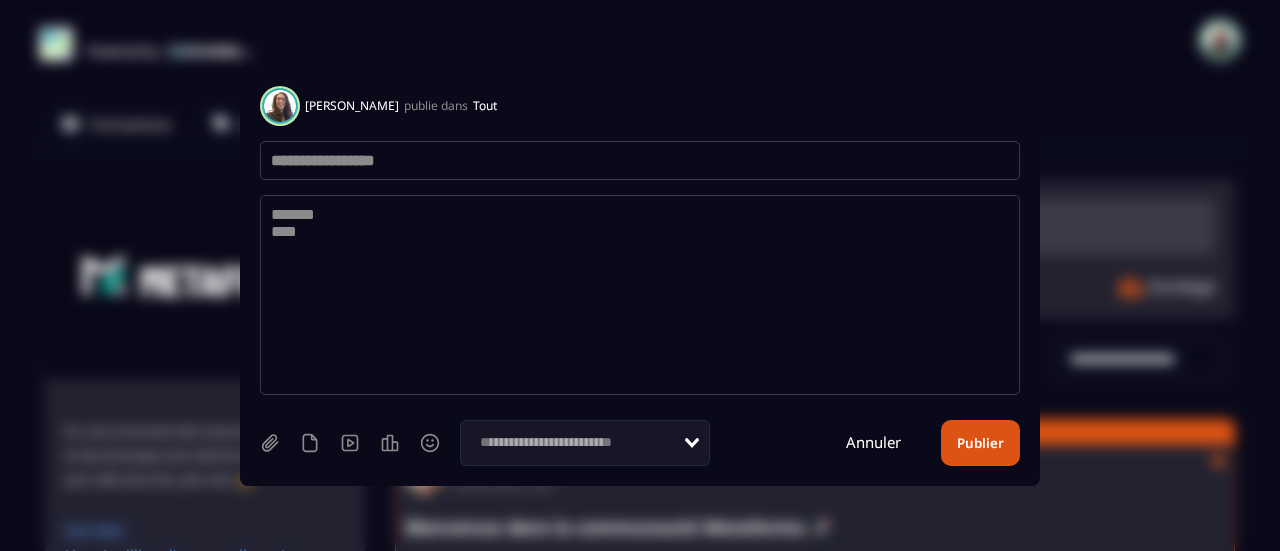 type on "*******
***" 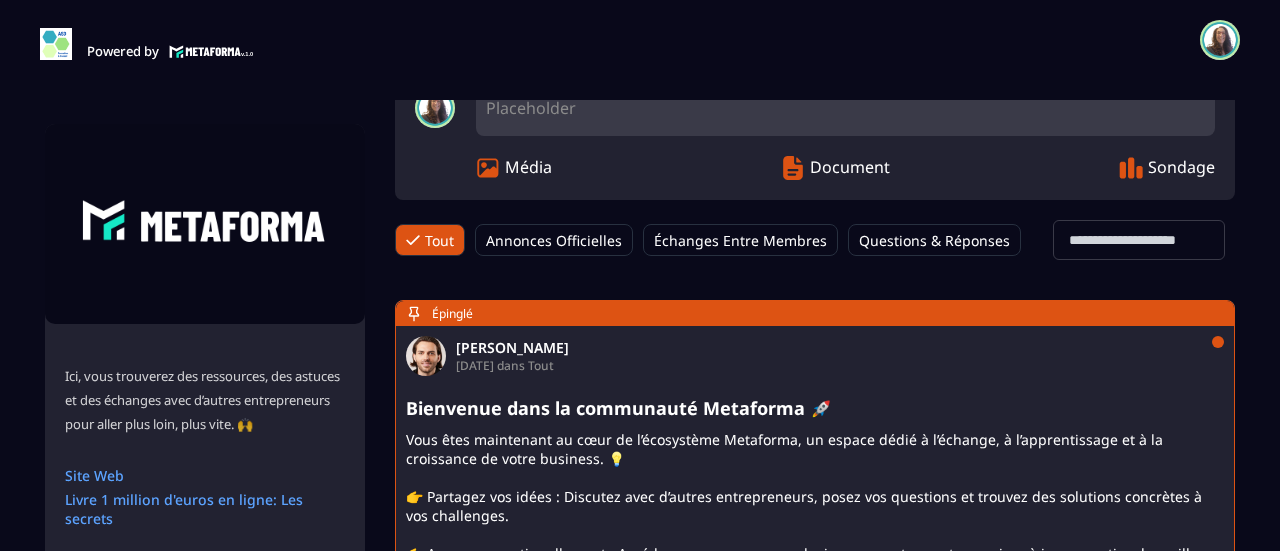 scroll, scrollTop: 0, scrollLeft: 0, axis: both 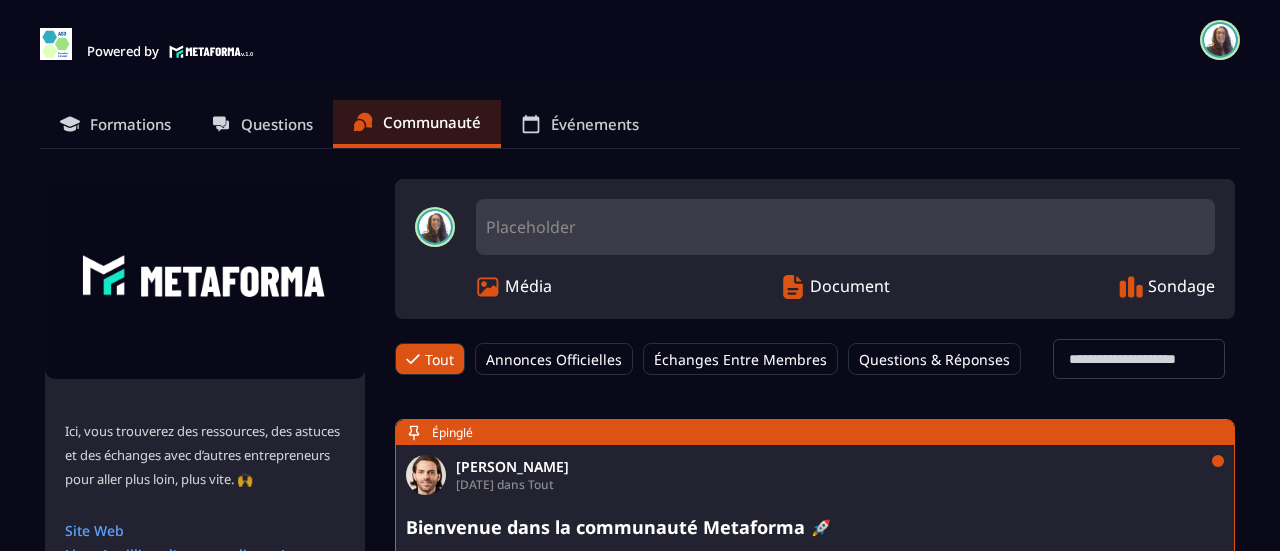 click on "Événements" at bounding box center (595, 124) 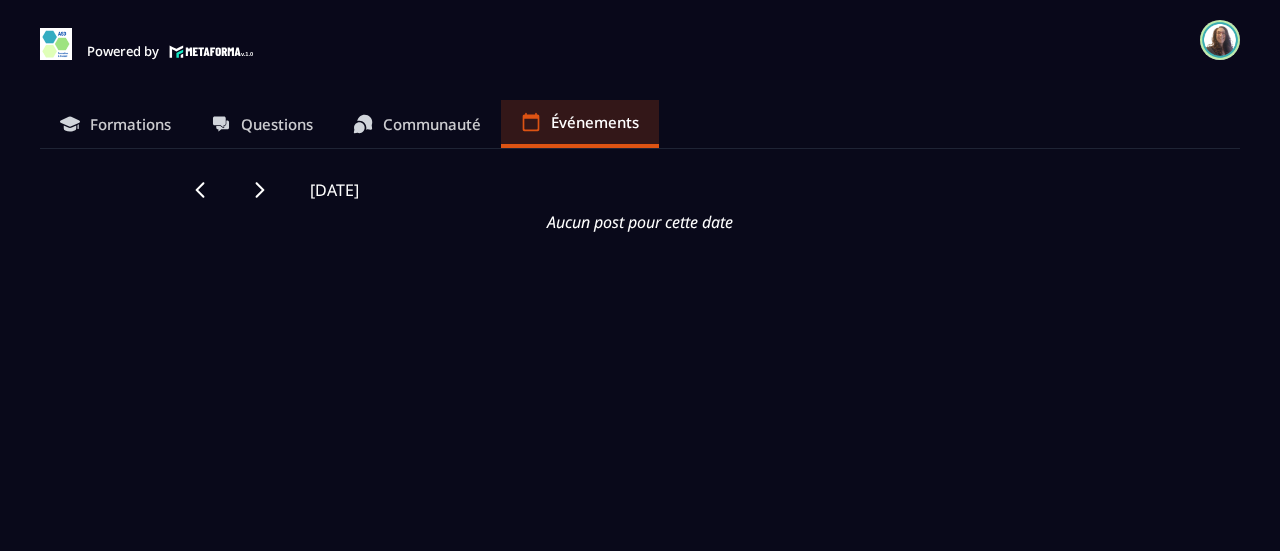 click on "Questions" at bounding box center [262, 124] 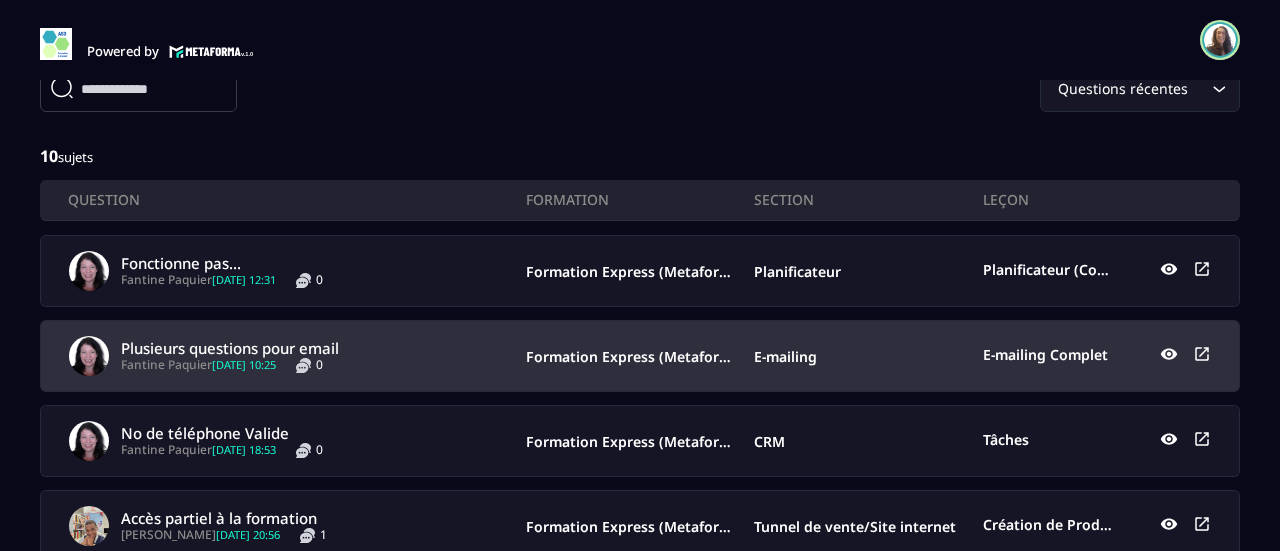 scroll, scrollTop: 0, scrollLeft: 0, axis: both 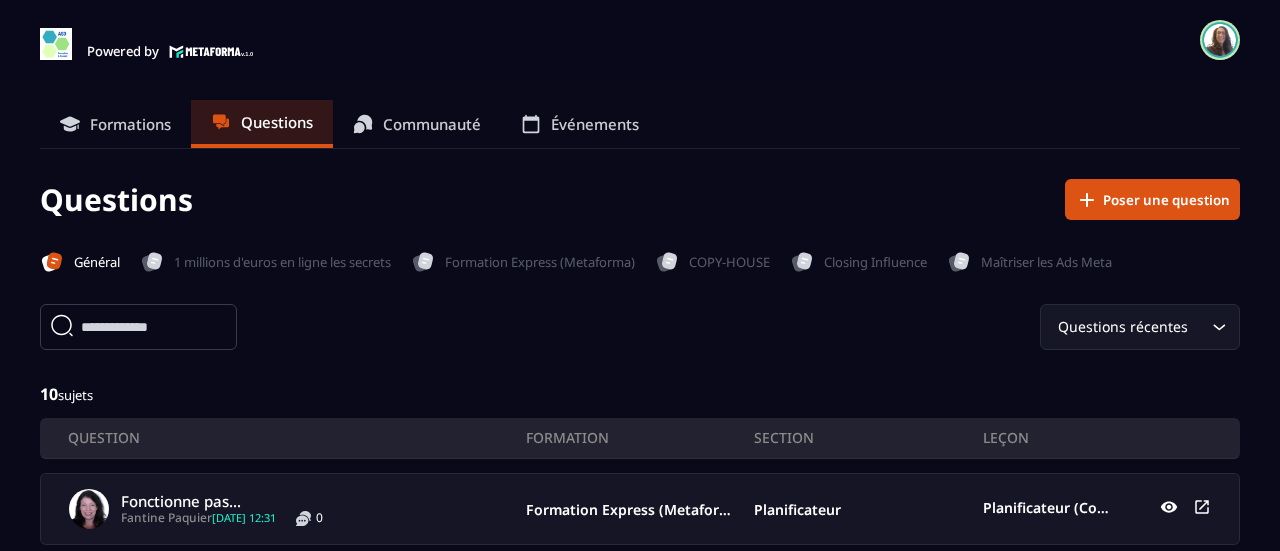 click on "Formations" at bounding box center [130, 124] 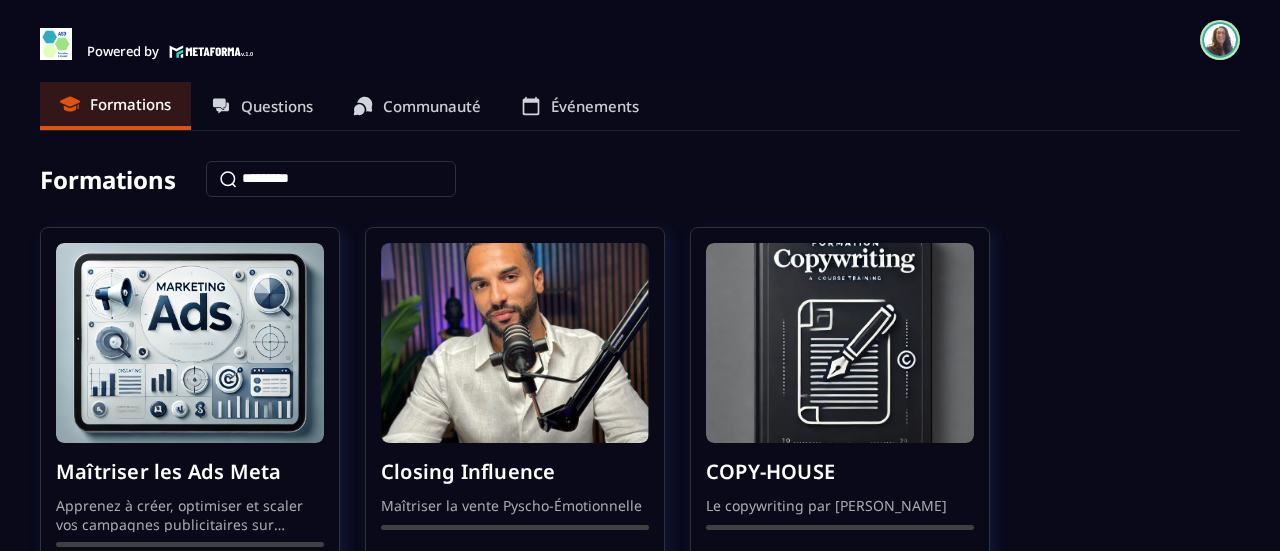 scroll, scrollTop: 0, scrollLeft: 0, axis: both 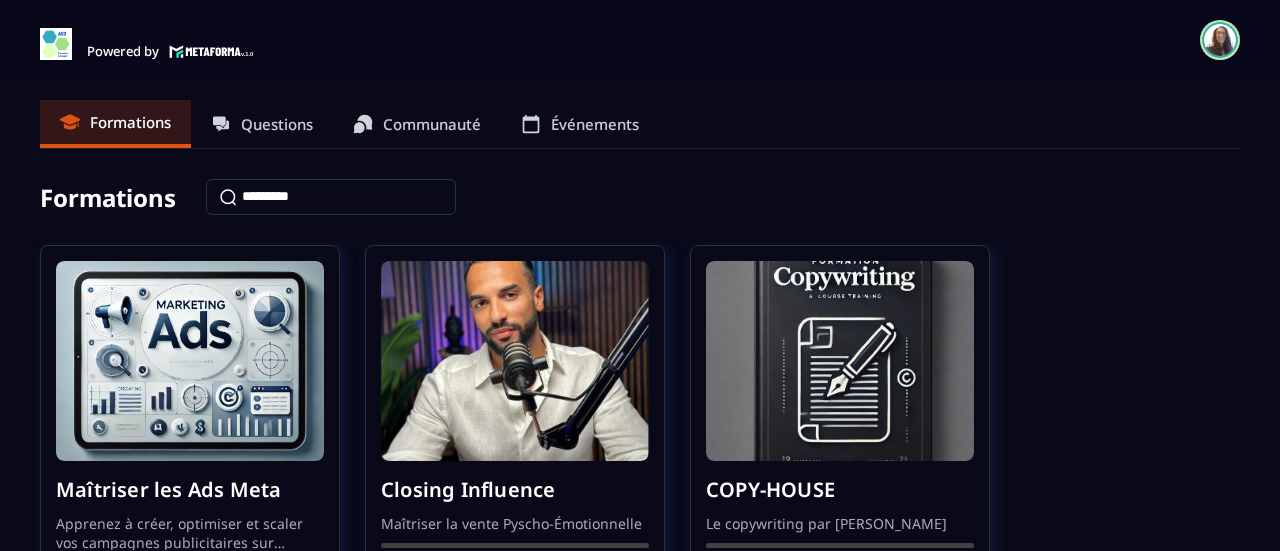 click at bounding box center [1220, 40] 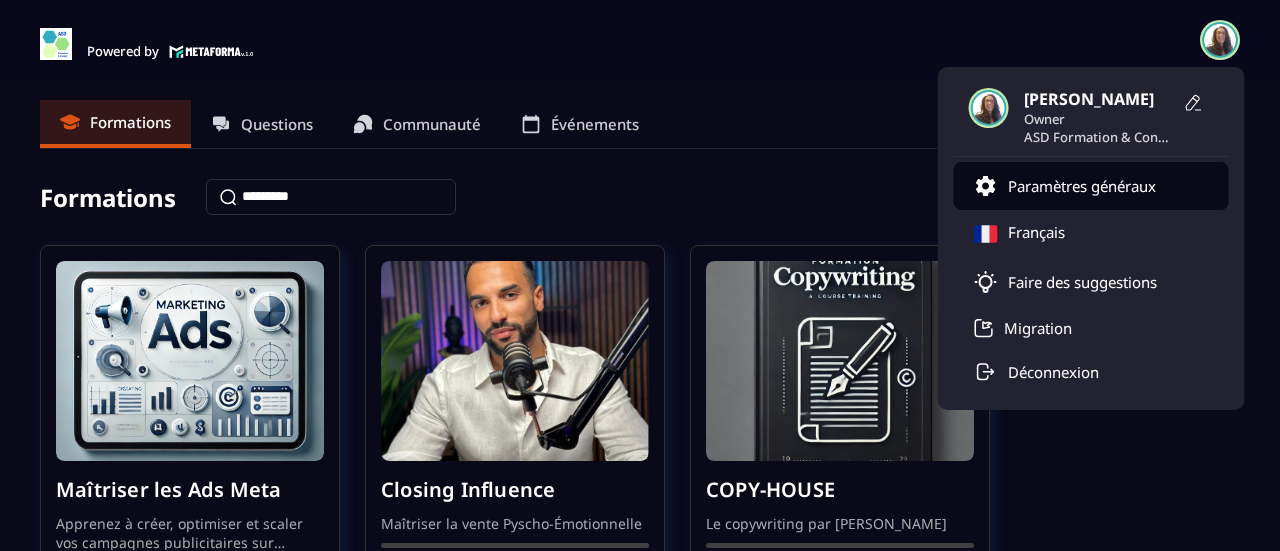 click on "Paramètres généraux" at bounding box center (1082, 186) 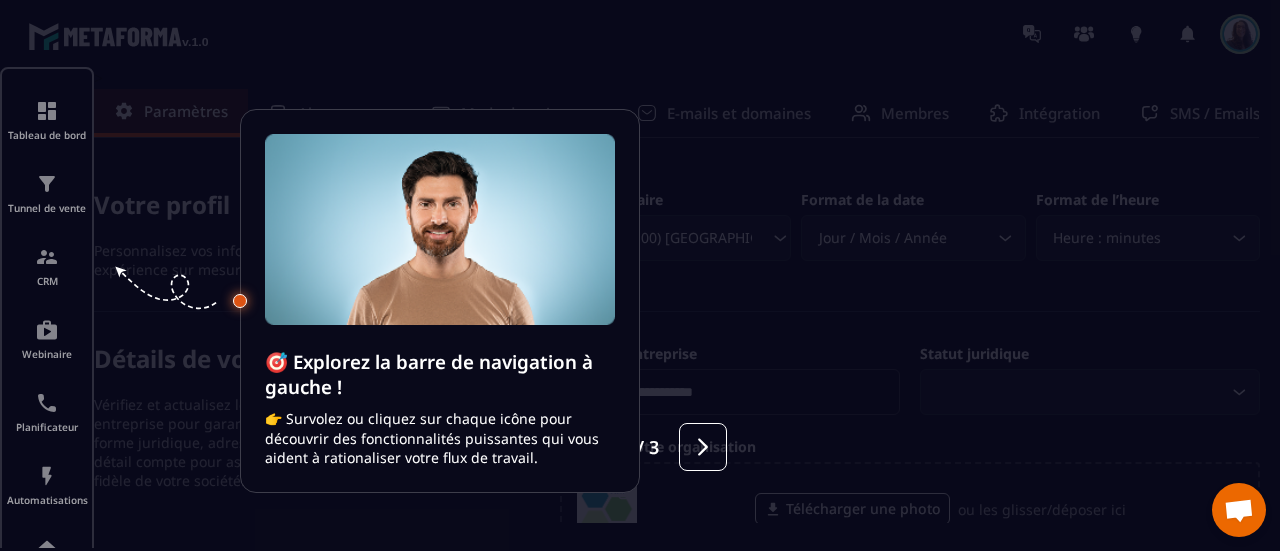 click 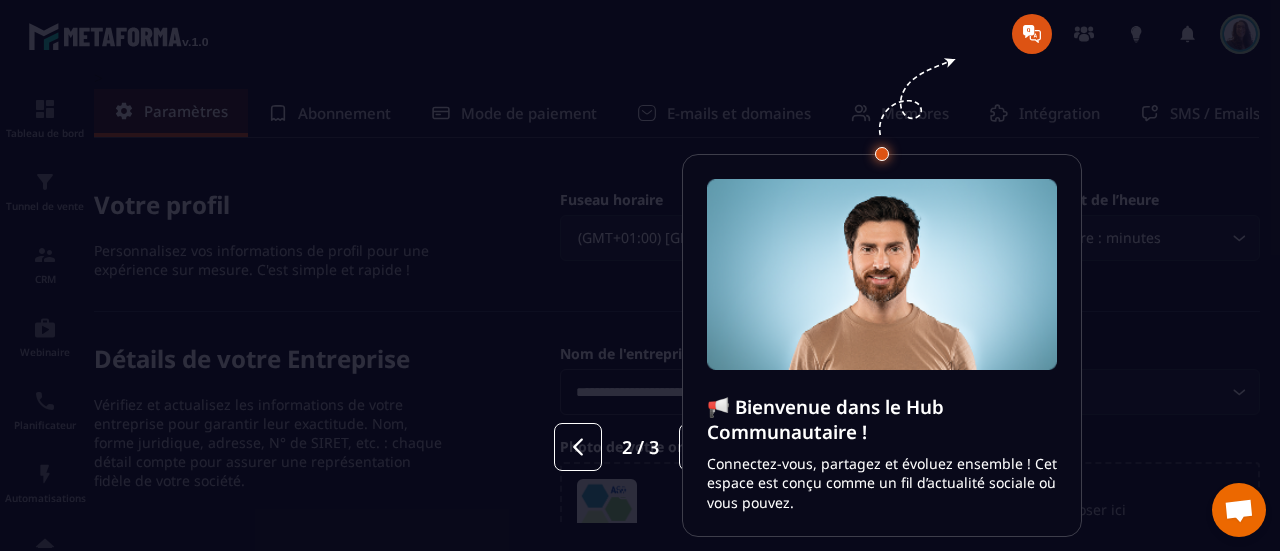 click at bounding box center (640, 275) 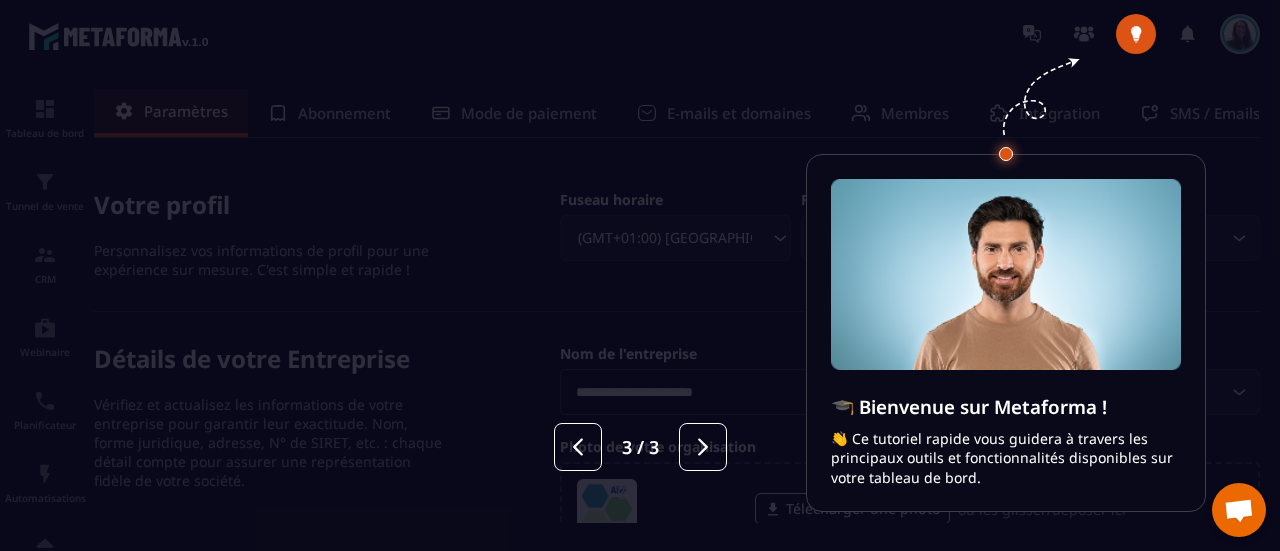 click at bounding box center [640, 275] 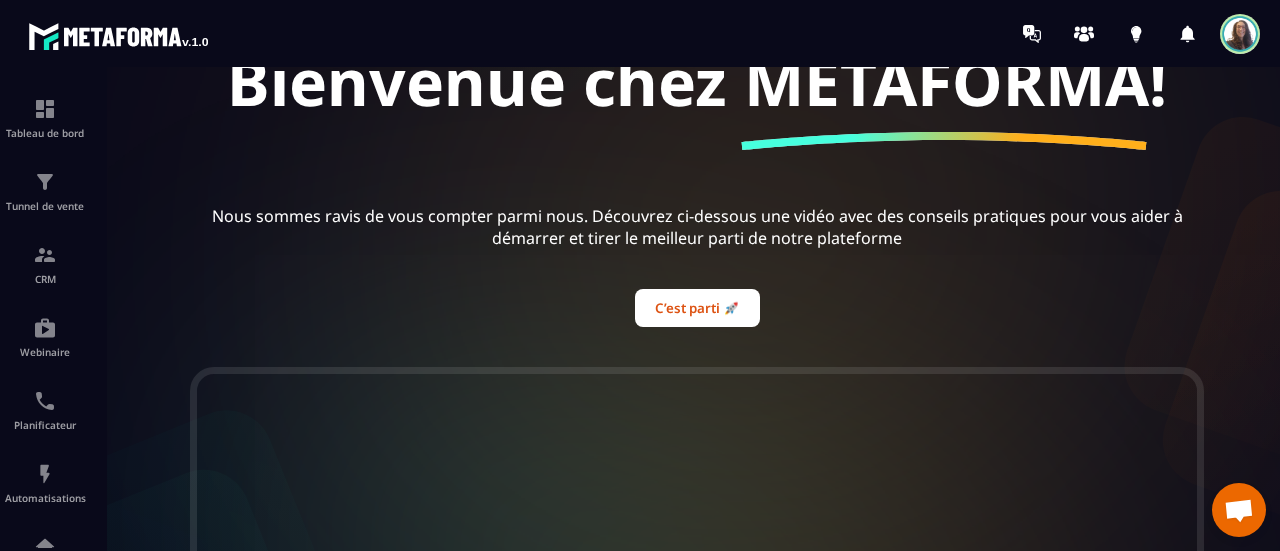 scroll, scrollTop: 200, scrollLeft: 0, axis: vertical 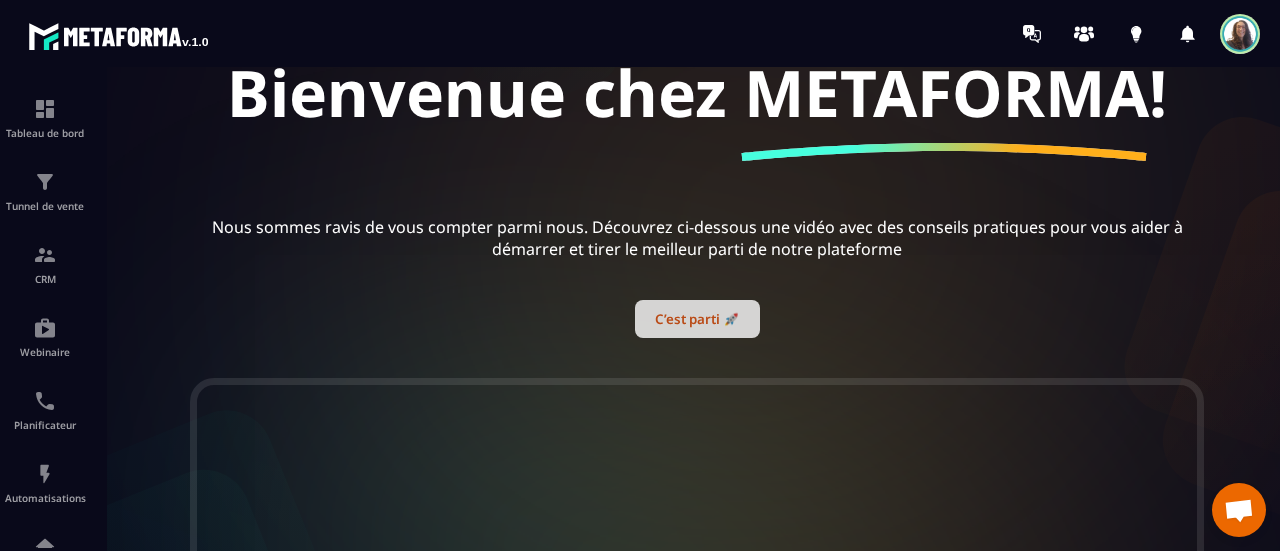 click on "C’est parti 🚀" at bounding box center (697, 319) 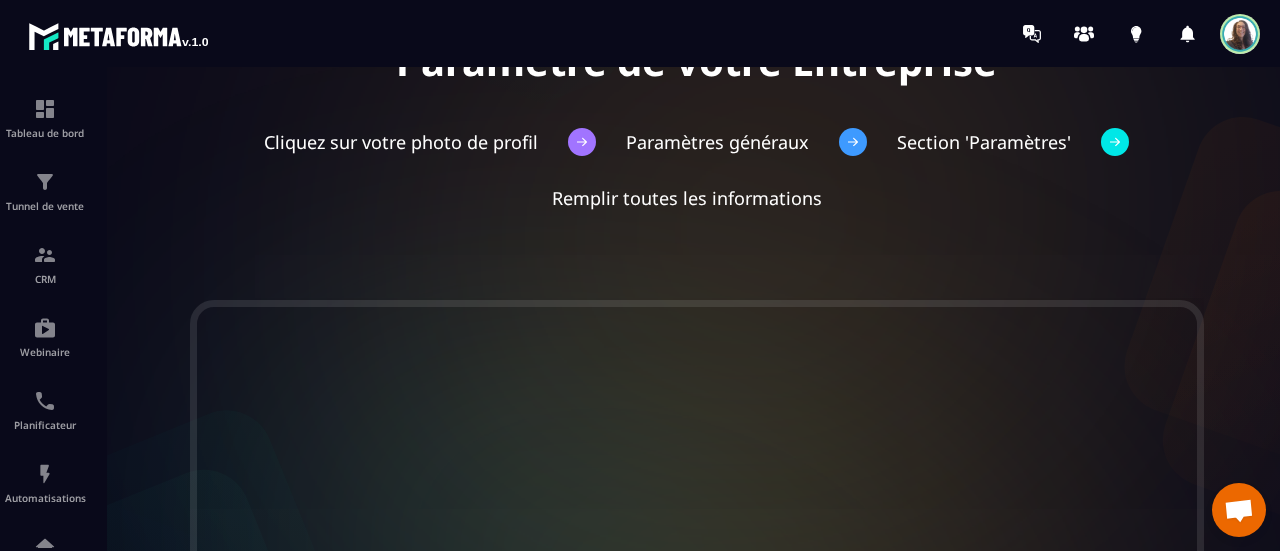 scroll, scrollTop: 0, scrollLeft: 0, axis: both 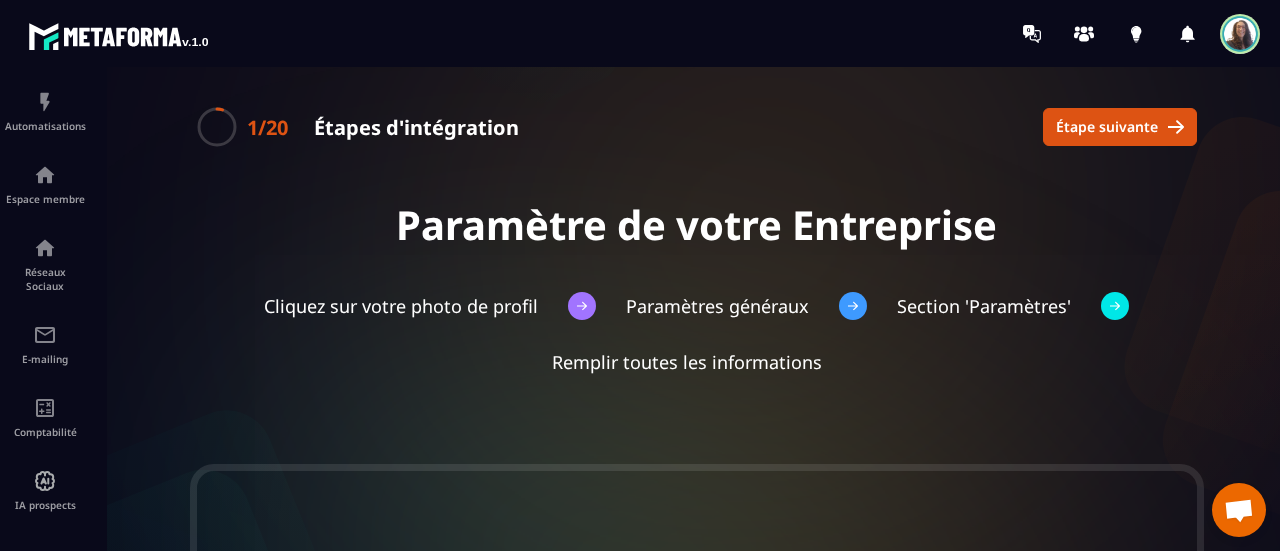 click at bounding box center [757, 33] 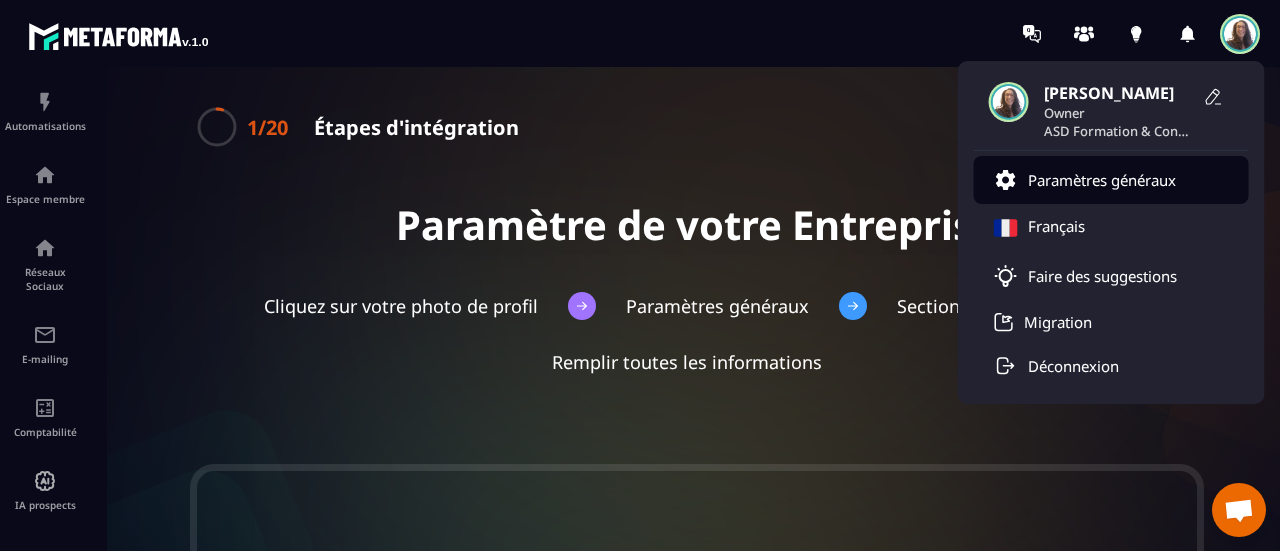click on "Paramètres généraux" at bounding box center [1111, 180] 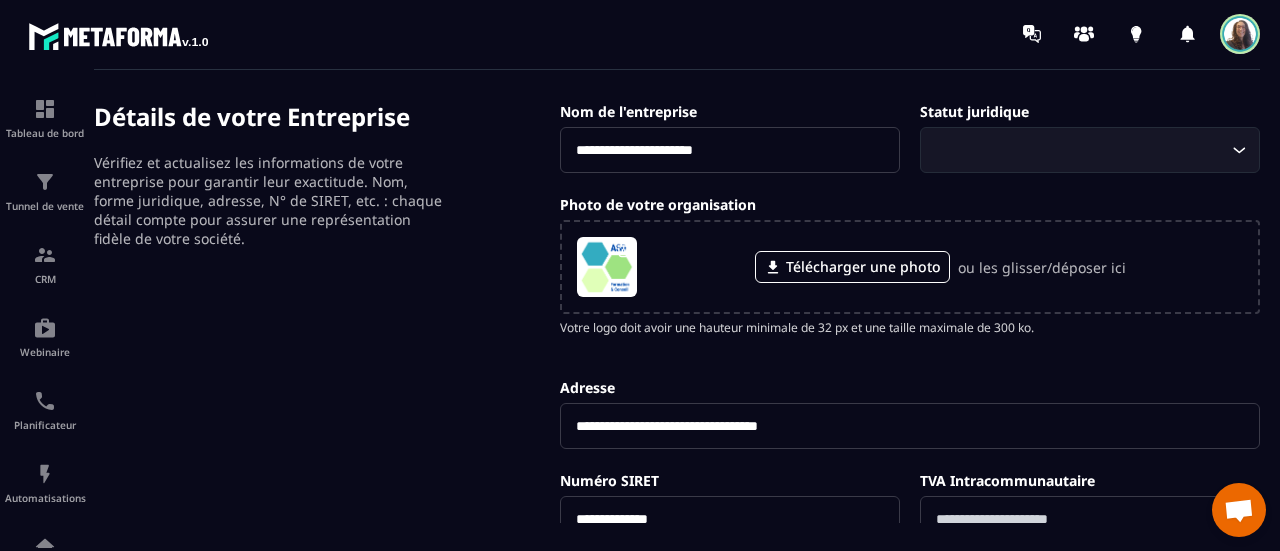 scroll, scrollTop: 200, scrollLeft: 0, axis: vertical 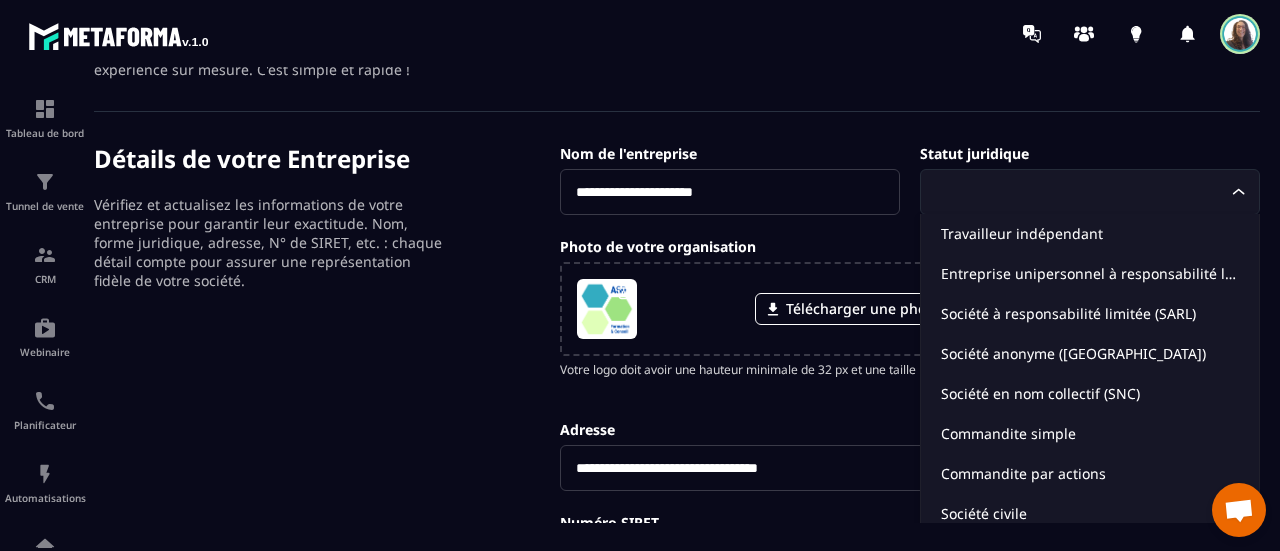 click 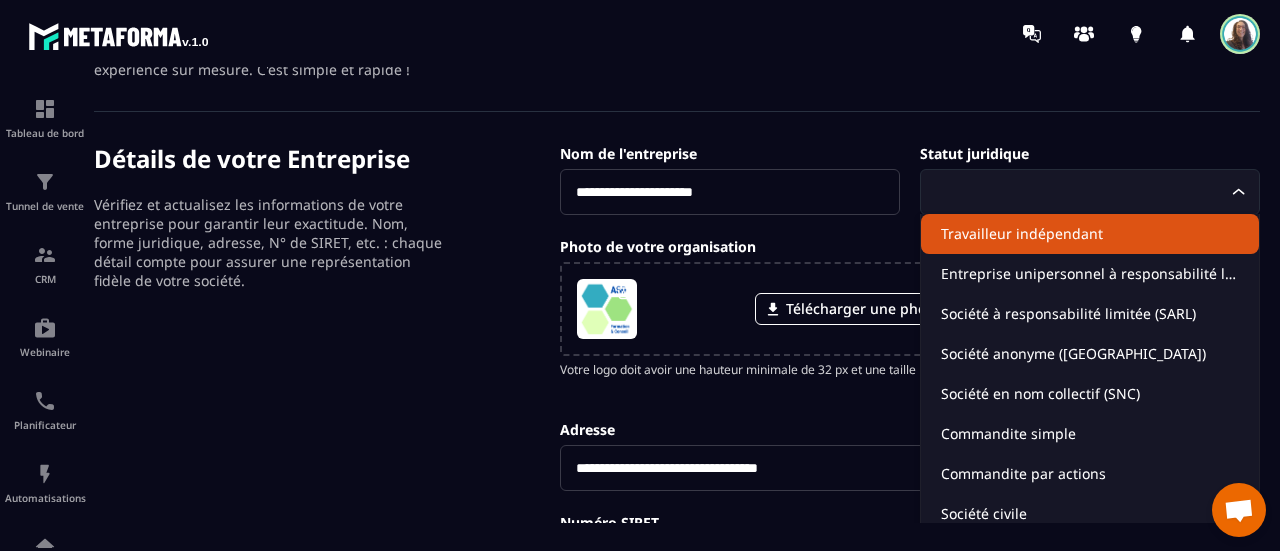 click on "Travailleur indépendant" 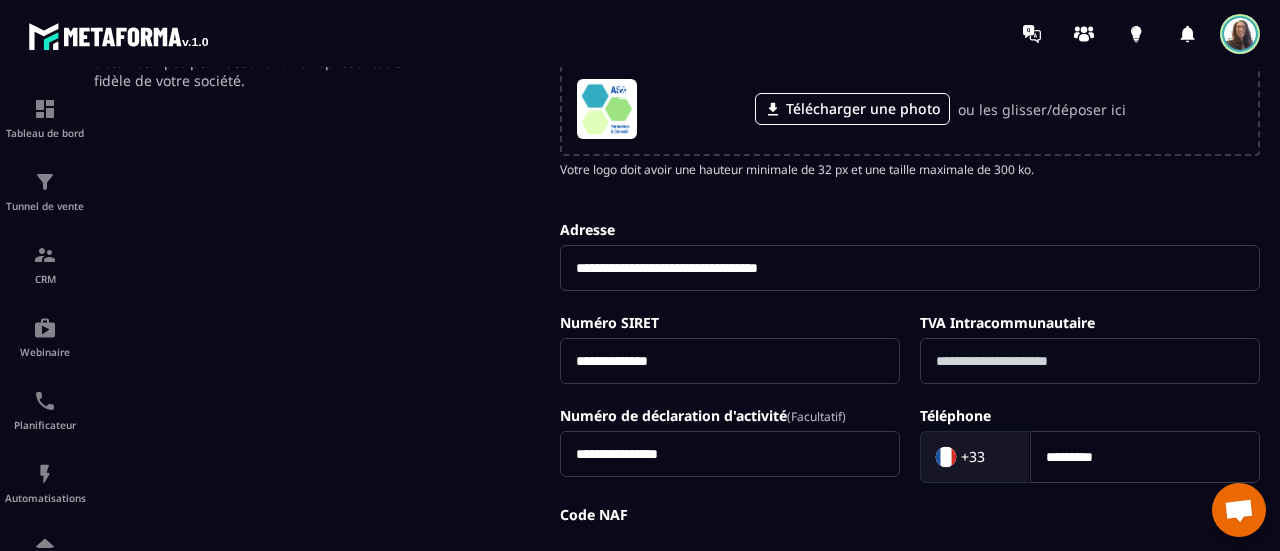 scroll, scrollTop: 600, scrollLeft: 0, axis: vertical 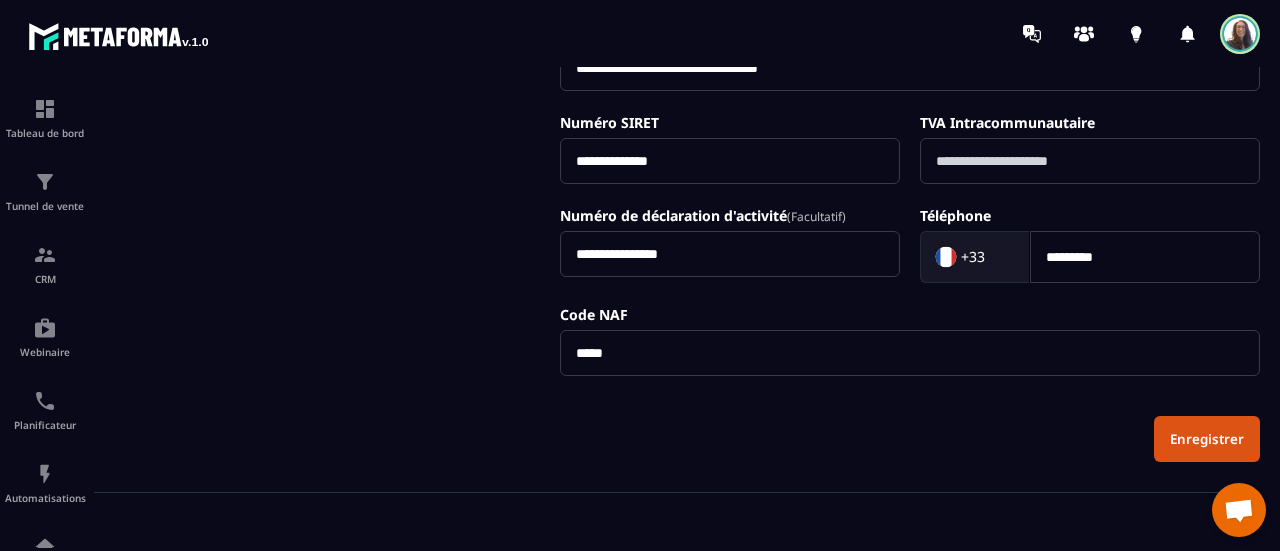 click on "Enregistrer" at bounding box center (1207, 439) 